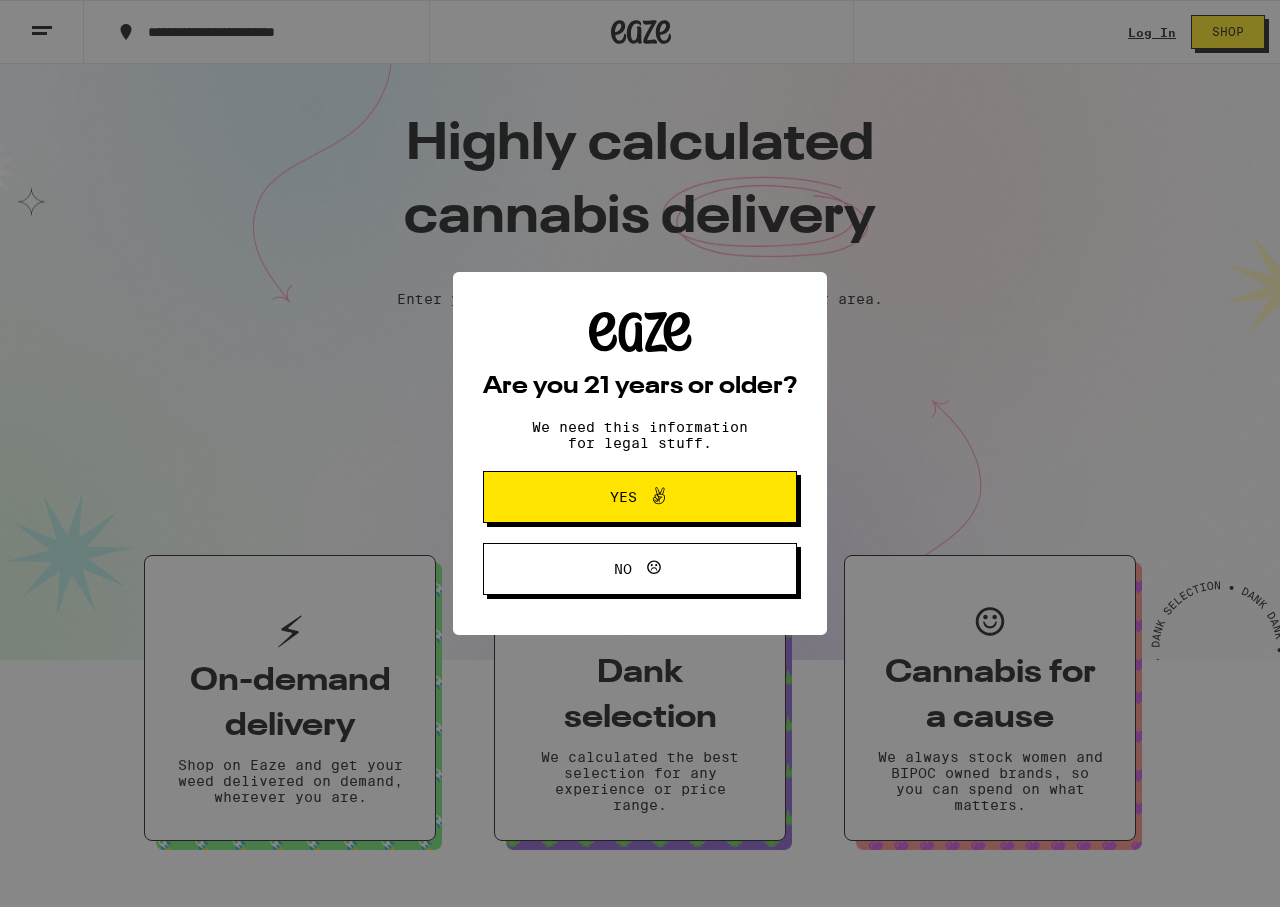 scroll, scrollTop: 500, scrollLeft: 0, axis: vertical 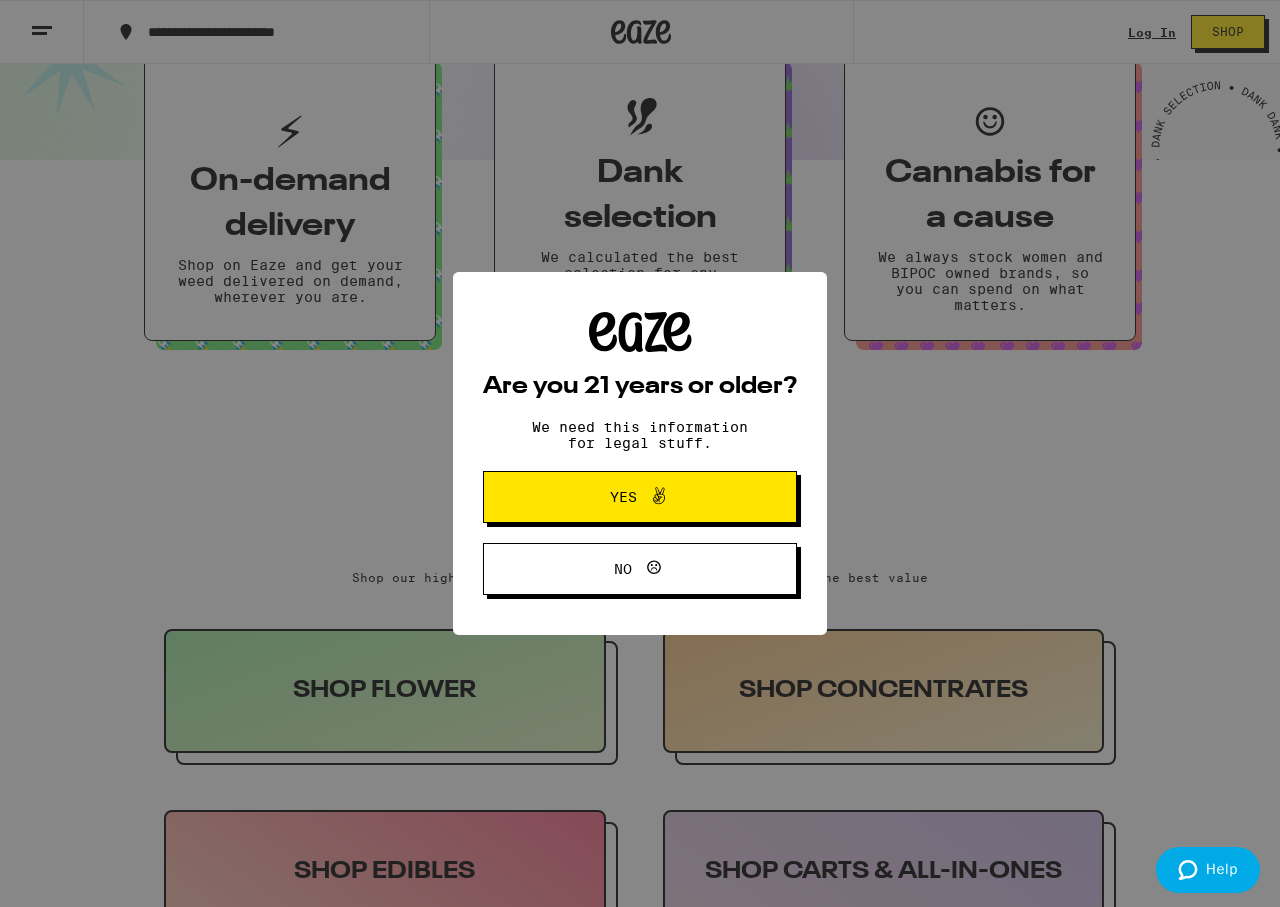 click on "Yes" at bounding box center [640, 497] 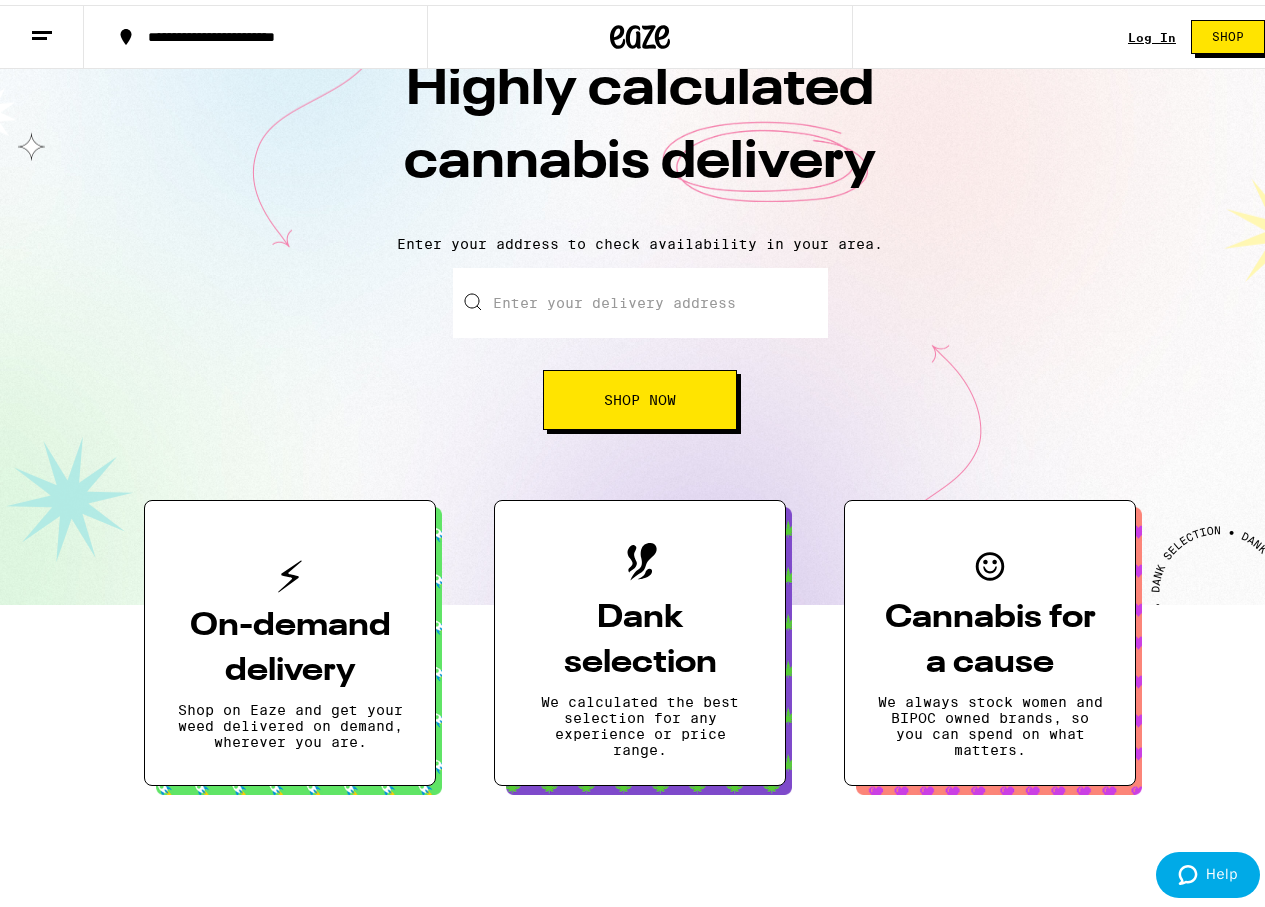 scroll, scrollTop: 0, scrollLeft: 0, axis: both 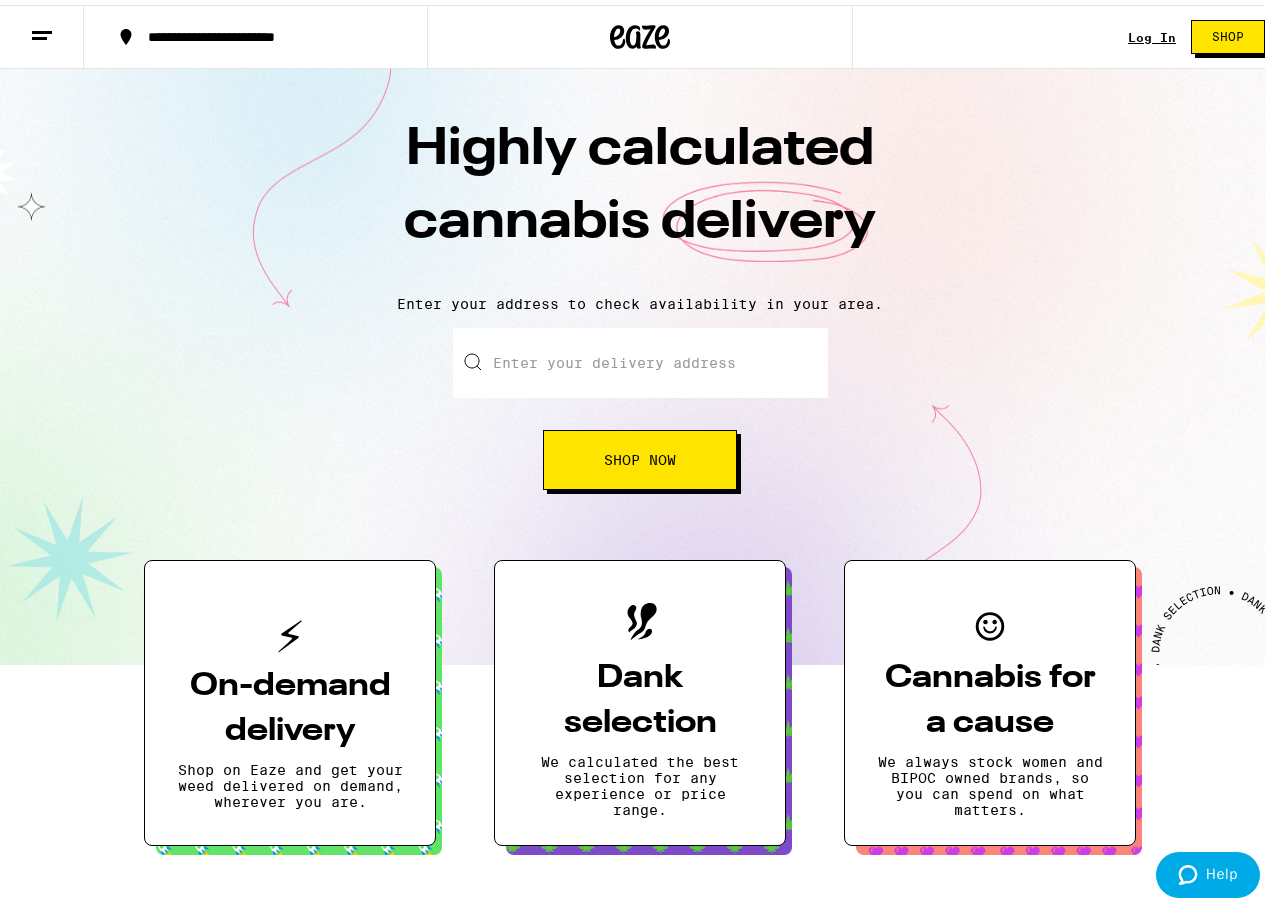 click on "Shop Now" at bounding box center [640, 455] 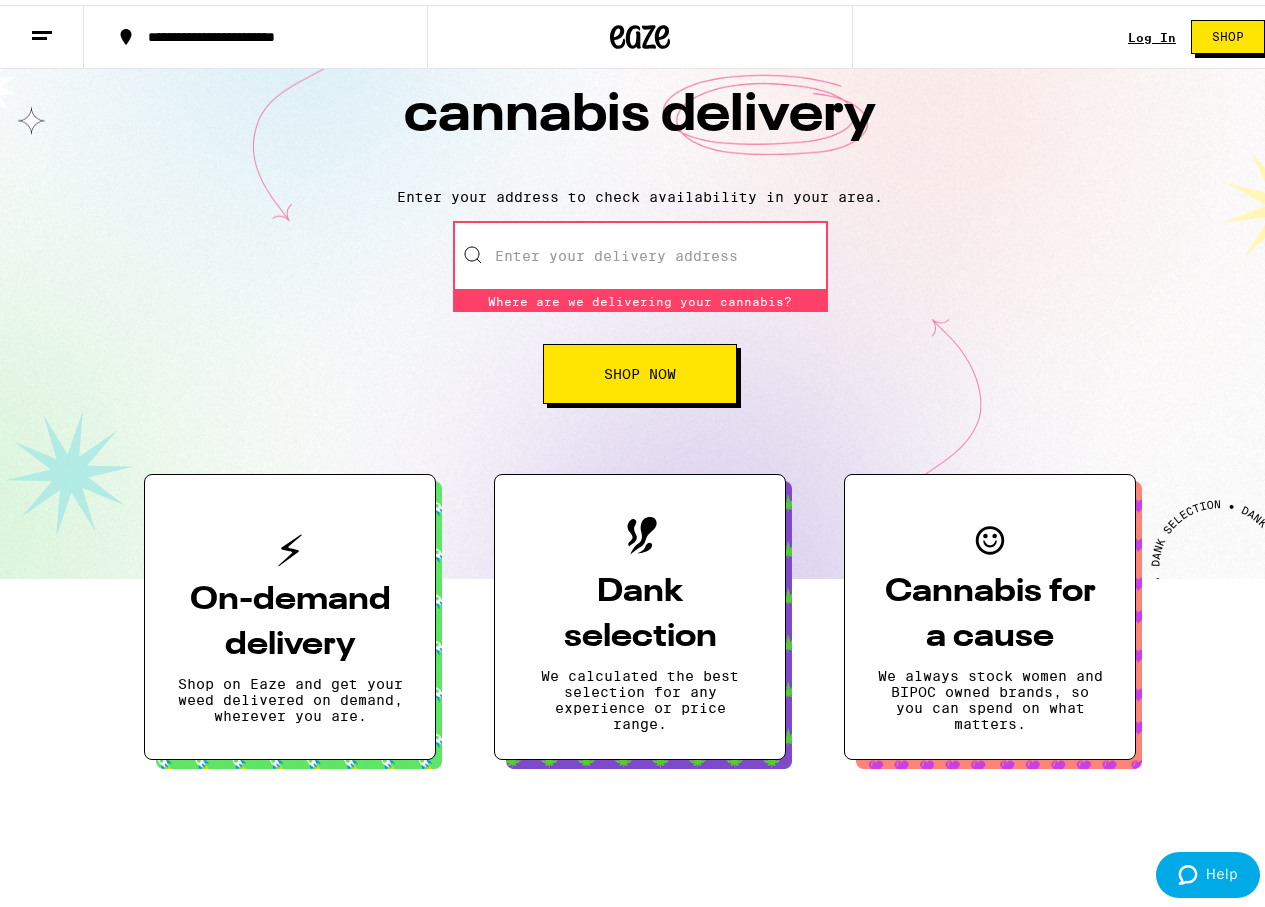scroll, scrollTop: 600, scrollLeft: 0, axis: vertical 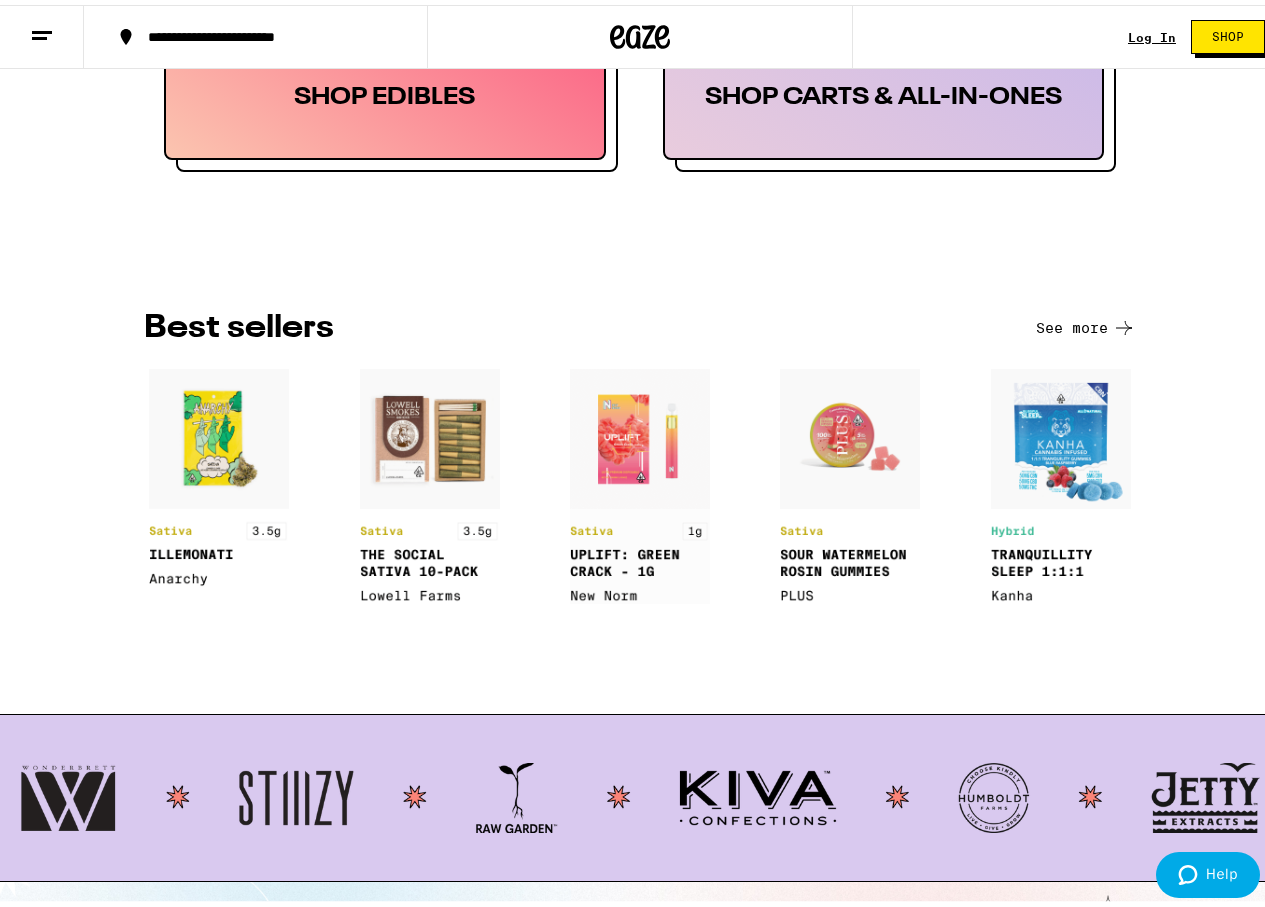 click at bounding box center (430, 481) 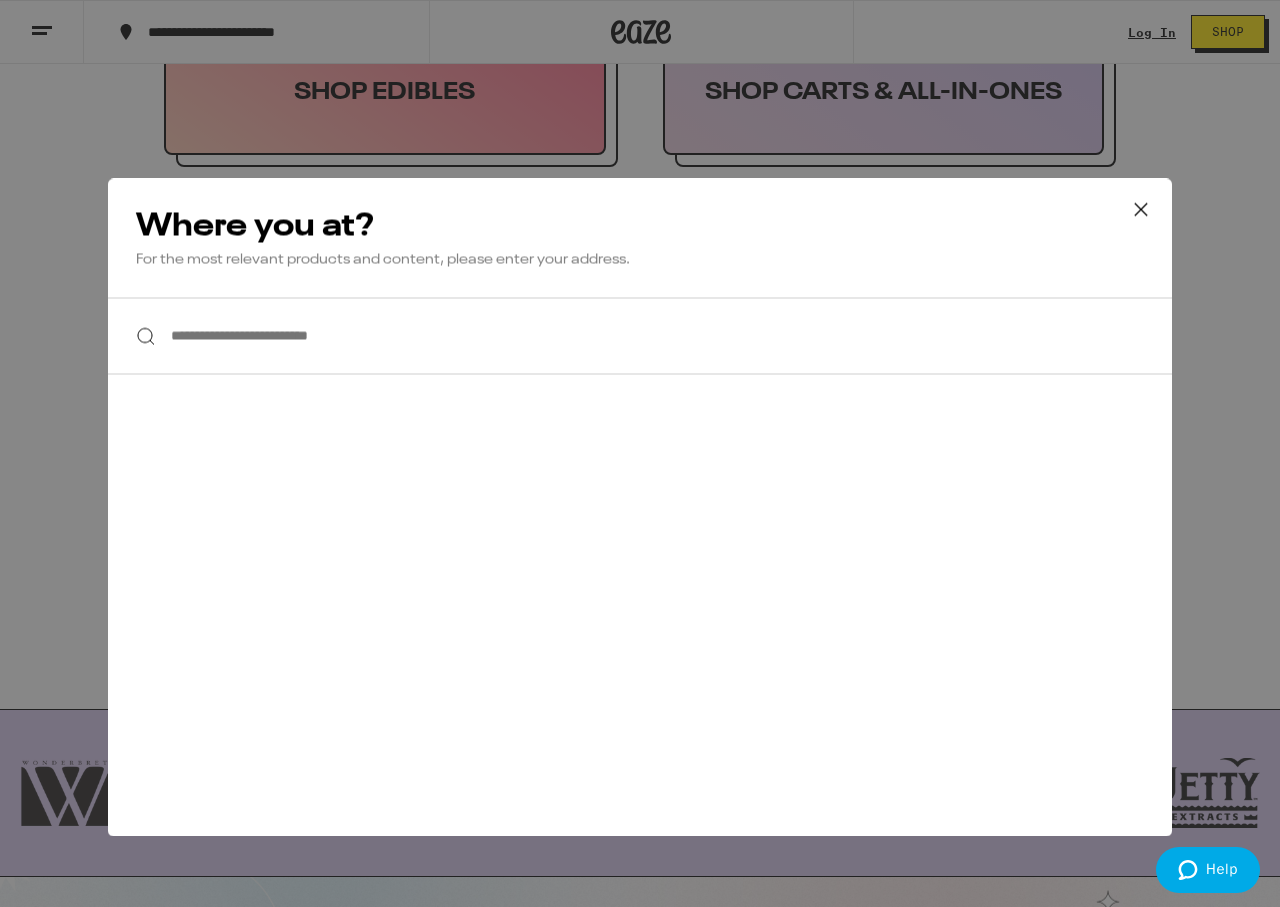 click on "**********" at bounding box center (640, 282) 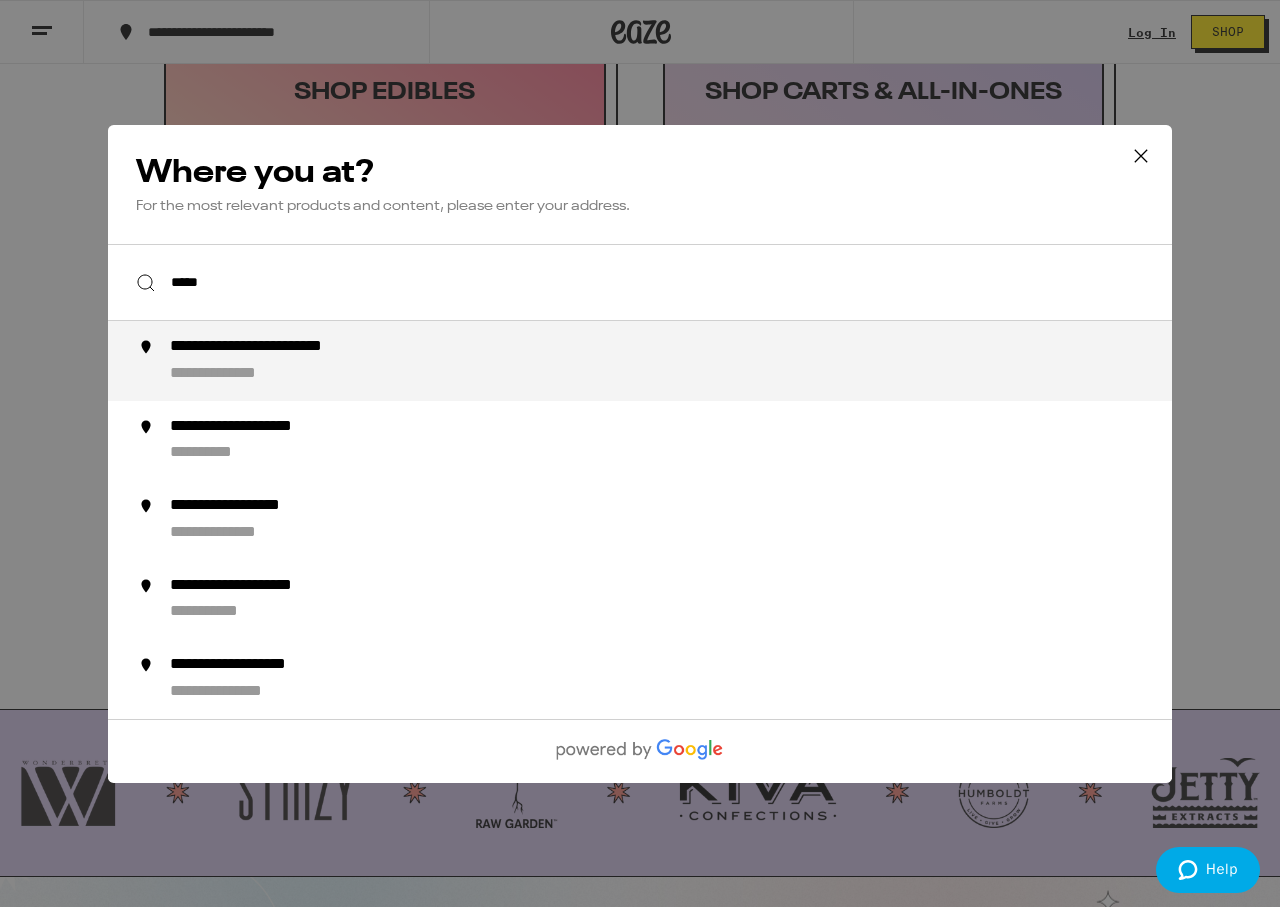 click on "**********" at bounding box center [299, 347] 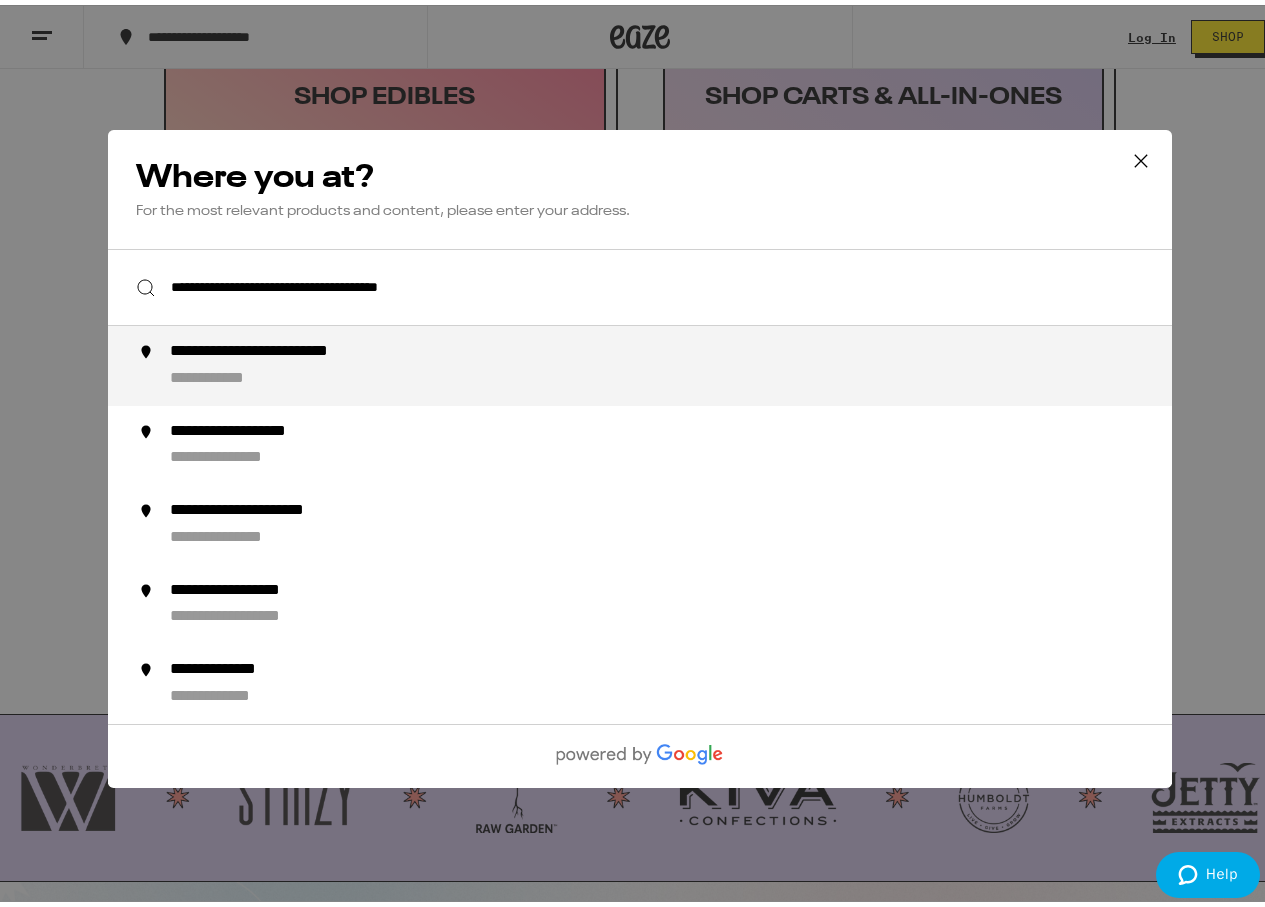 scroll, scrollTop: 1300, scrollLeft: 0, axis: vertical 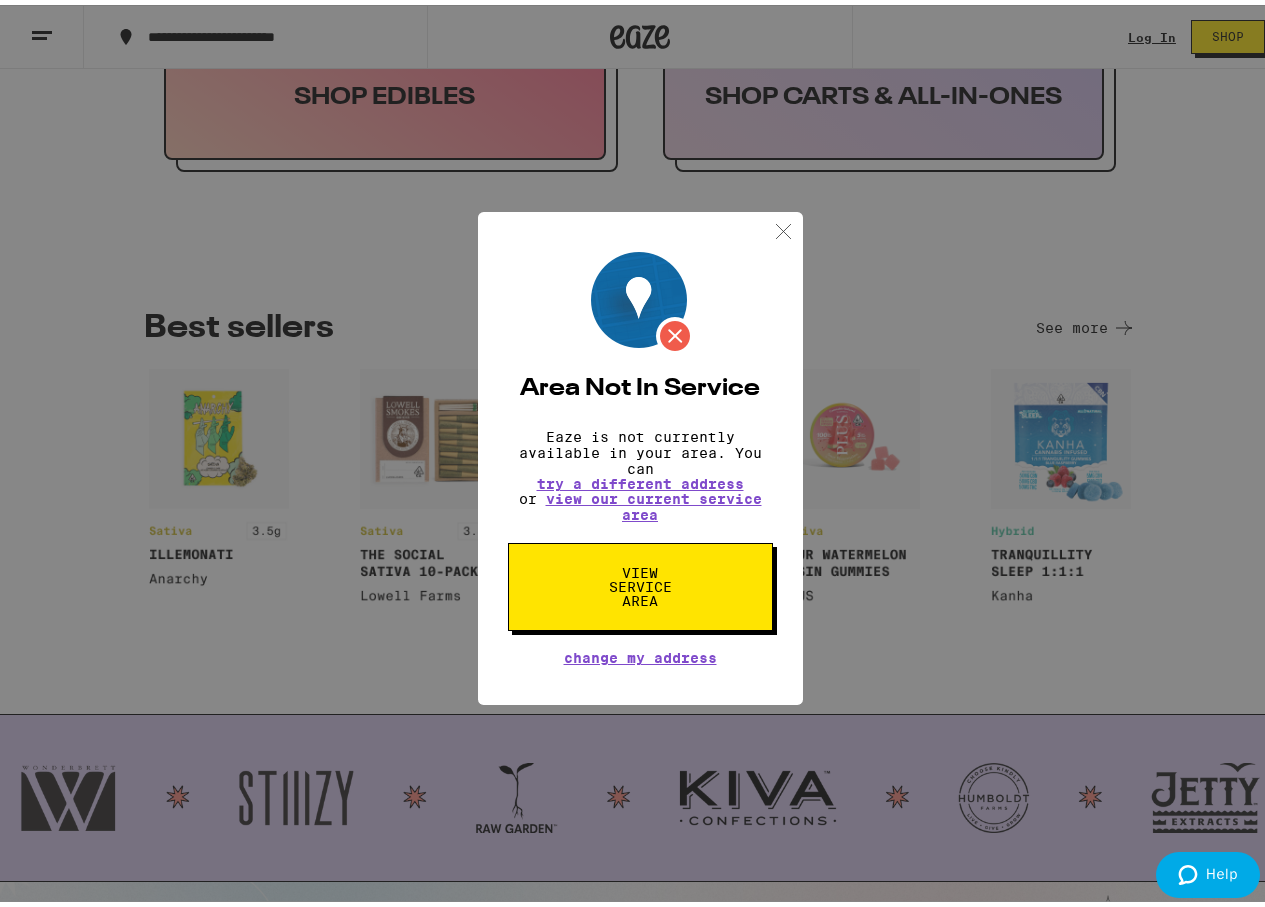click on "View Service Area" at bounding box center [640, 582] 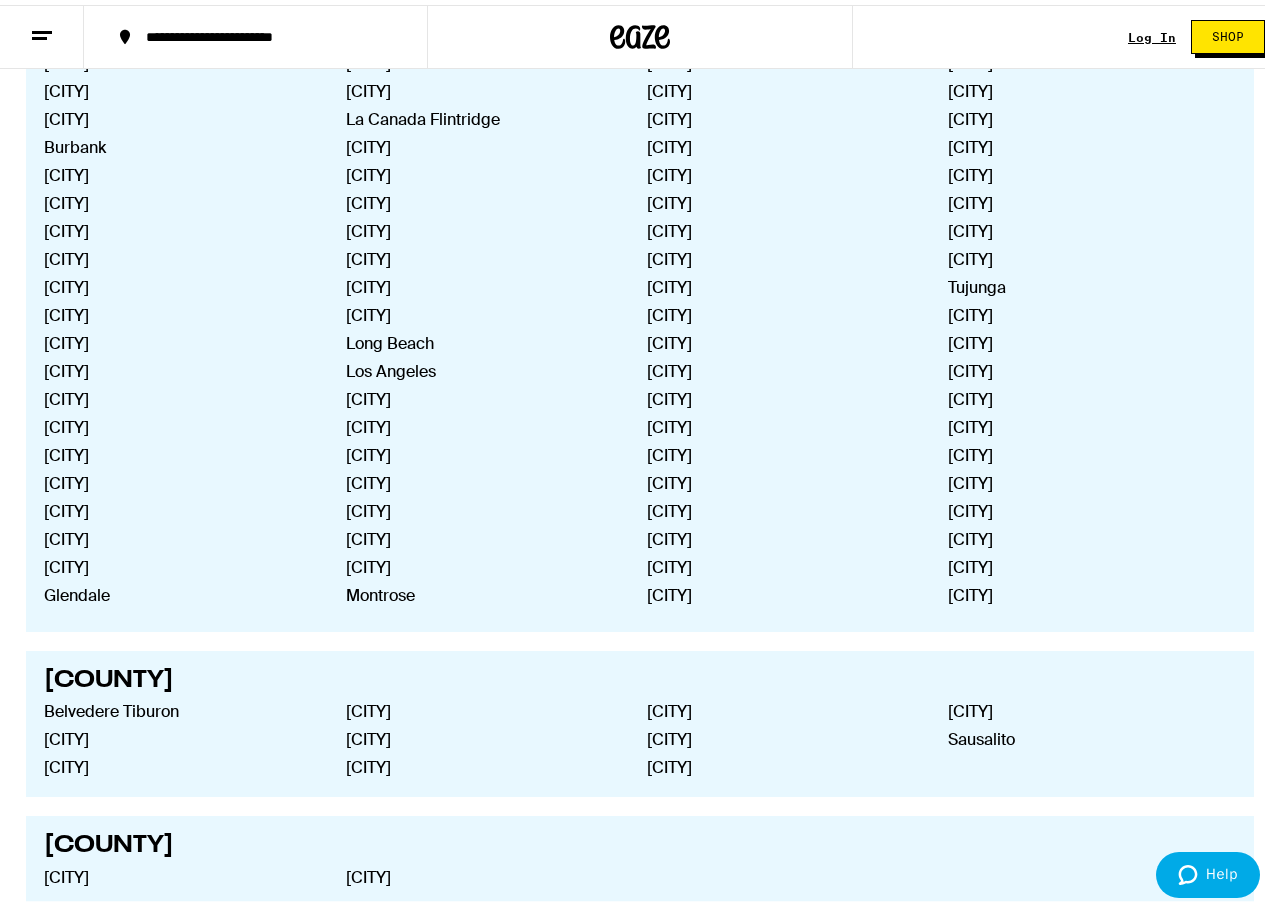 scroll, scrollTop: 0, scrollLeft: 0, axis: both 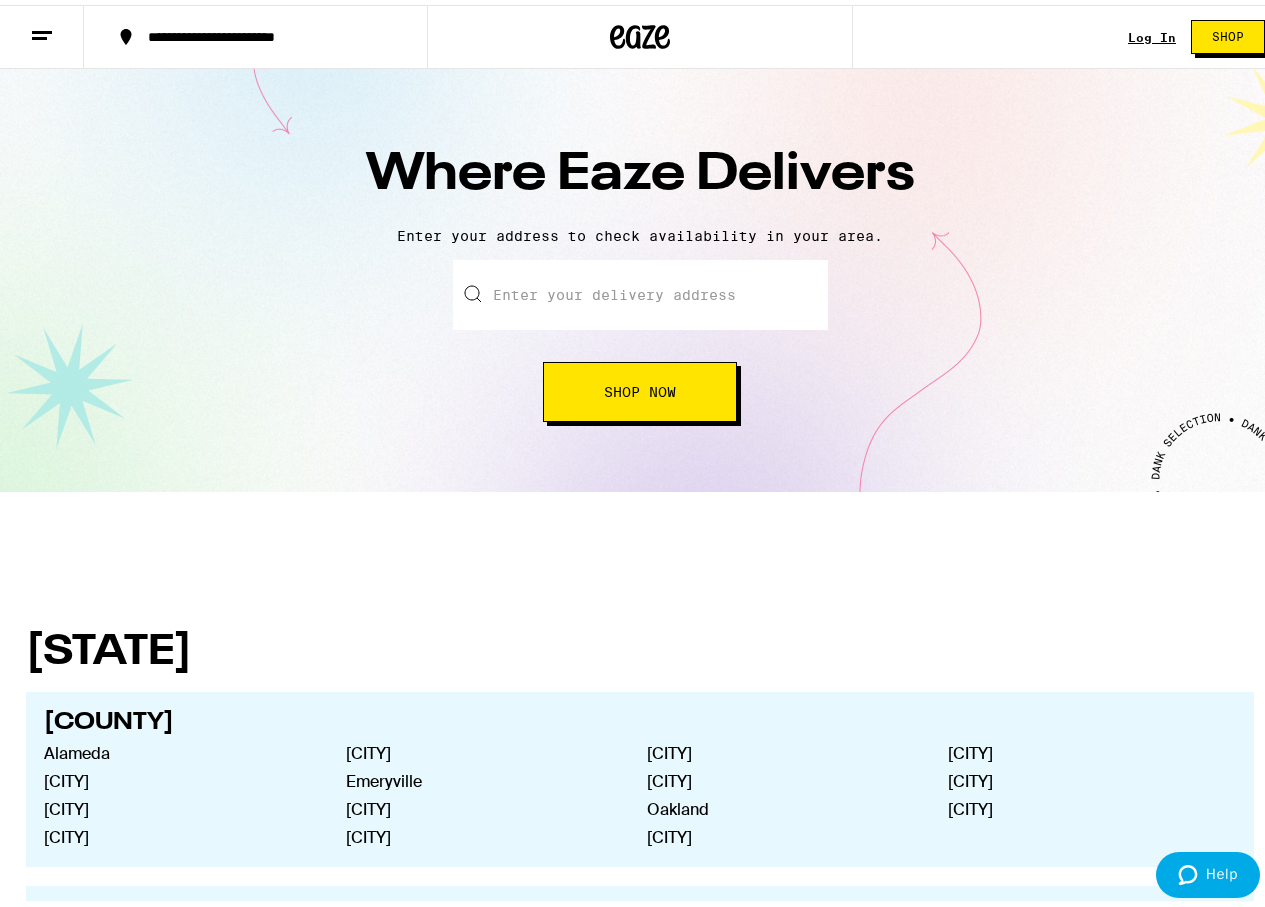 click at bounding box center [640, 290] 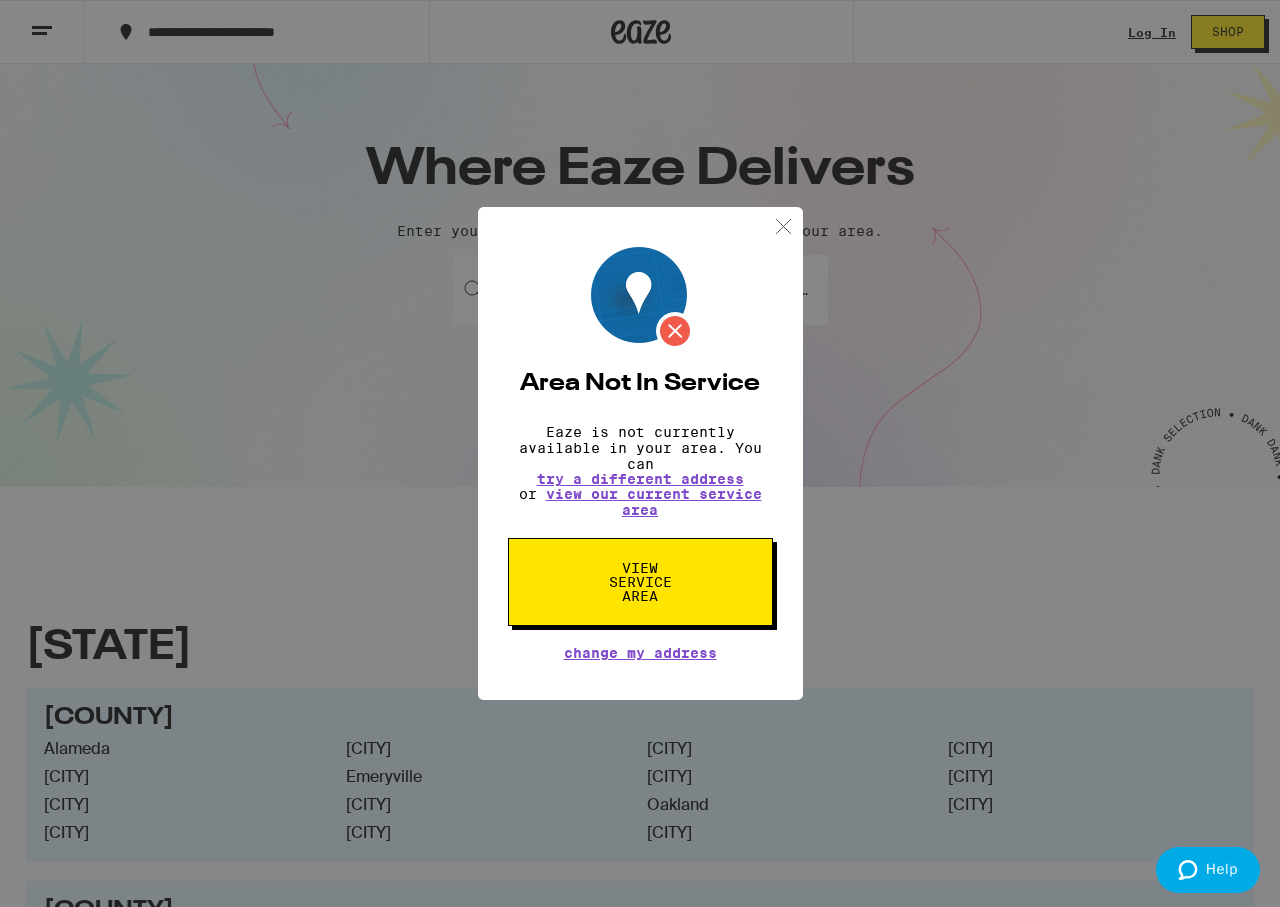 click at bounding box center [783, 226] 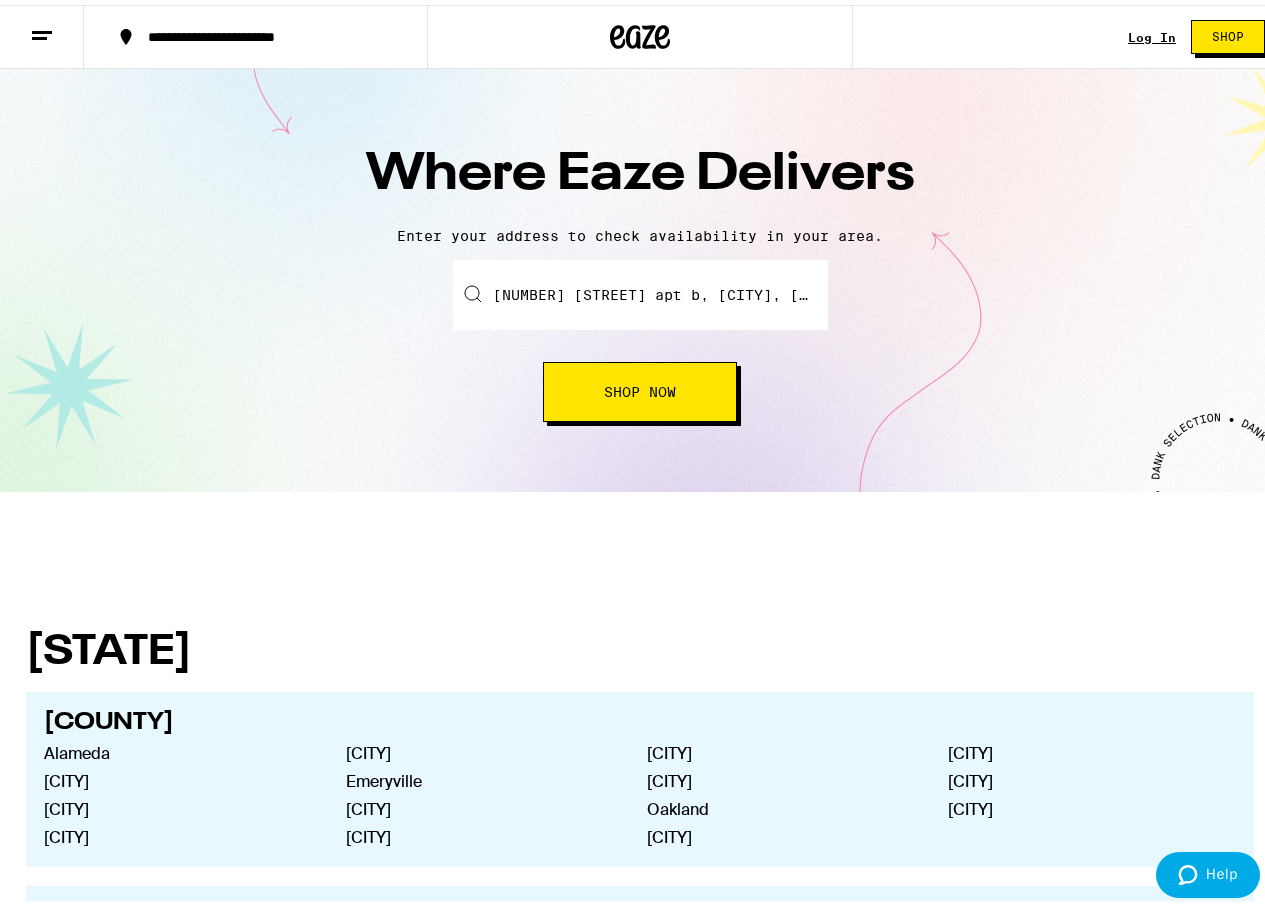 click on "[NUMBER] [STREET] apt b, [CITY], [STATE]" at bounding box center [640, 290] 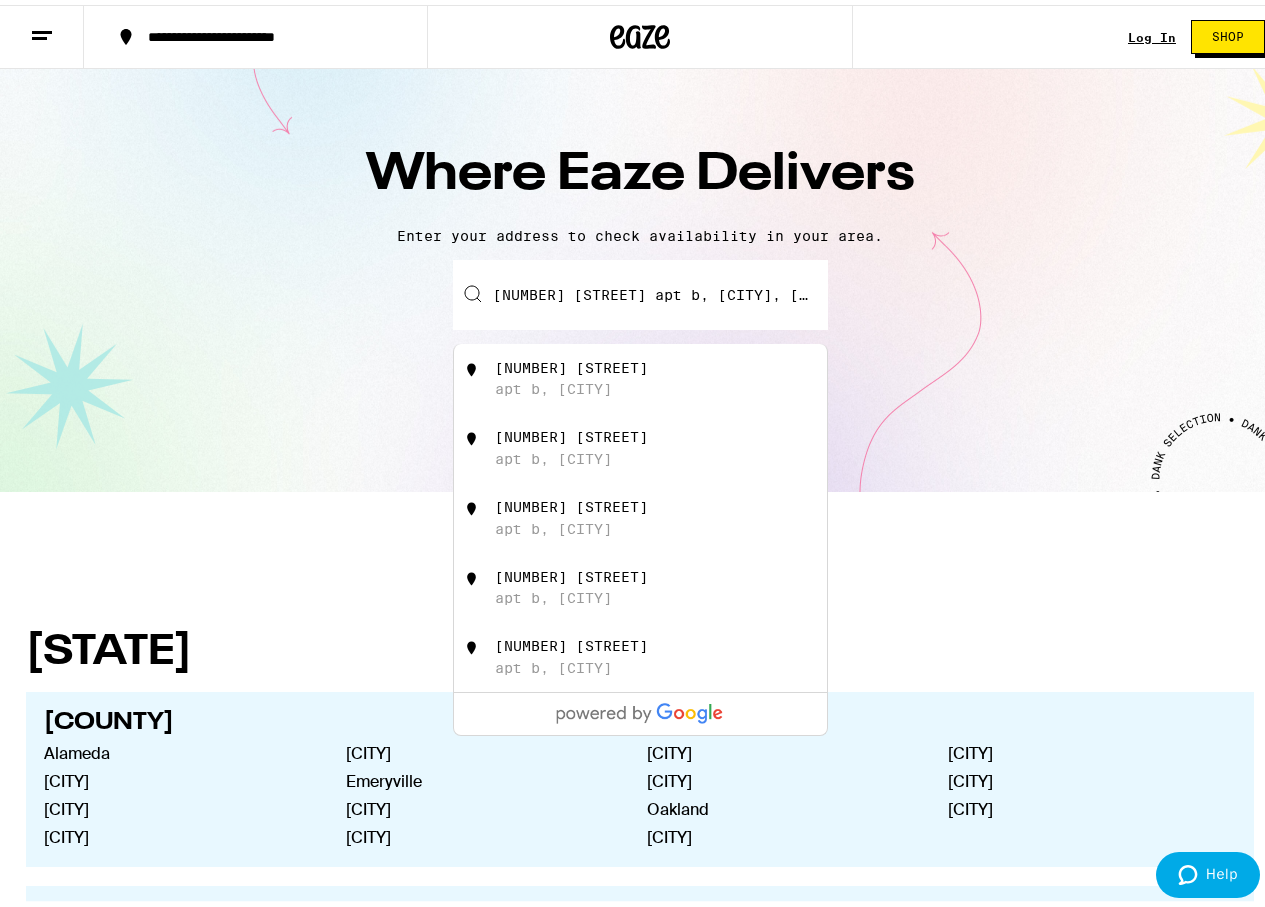 click on "[NUMBER] [STREET] apt b, [CITY], [STATE]" at bounding box center [640, 290] 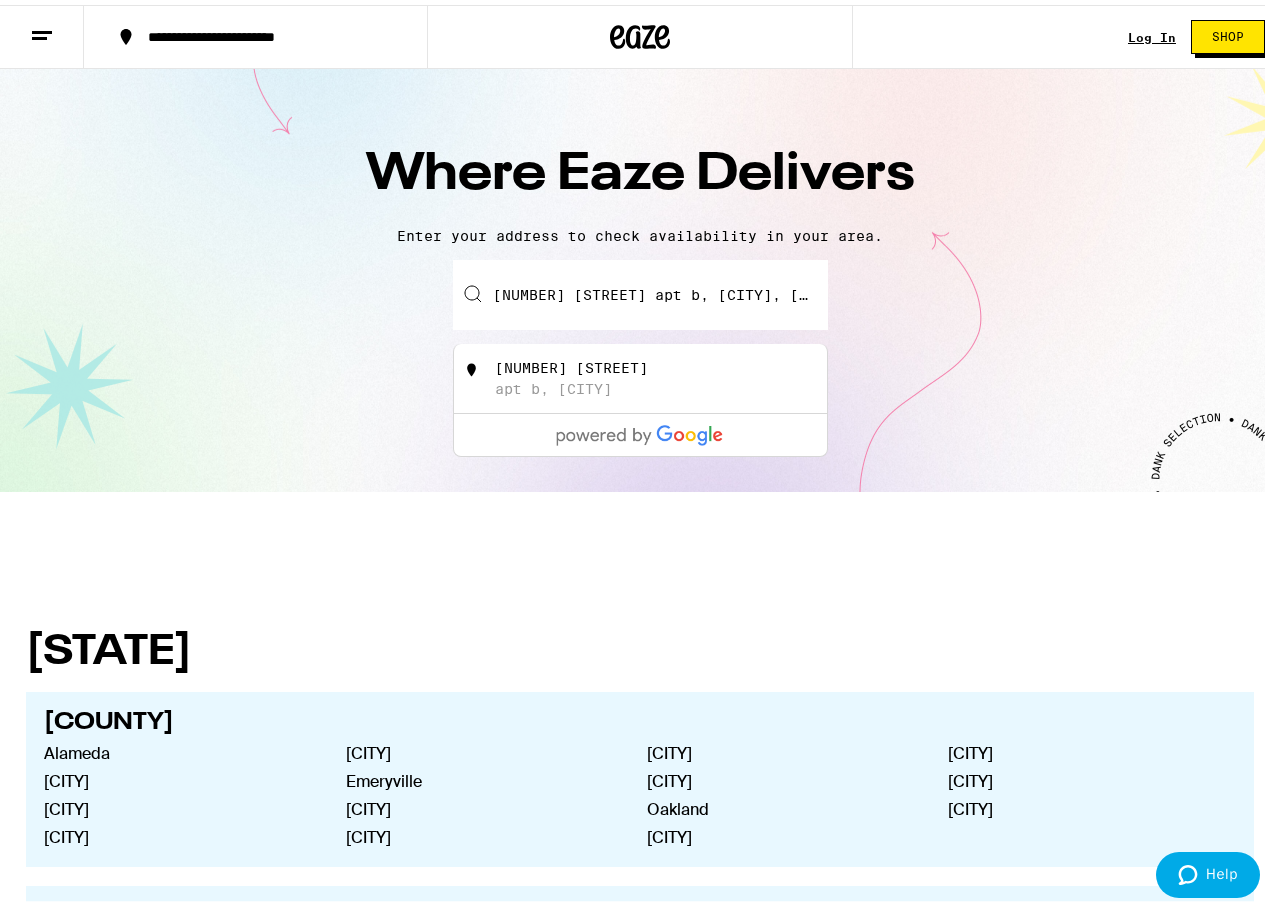 click on "[NUMBER] [STREET] apt b, [CITY], [STATE]" at bounding box center [640, 290] 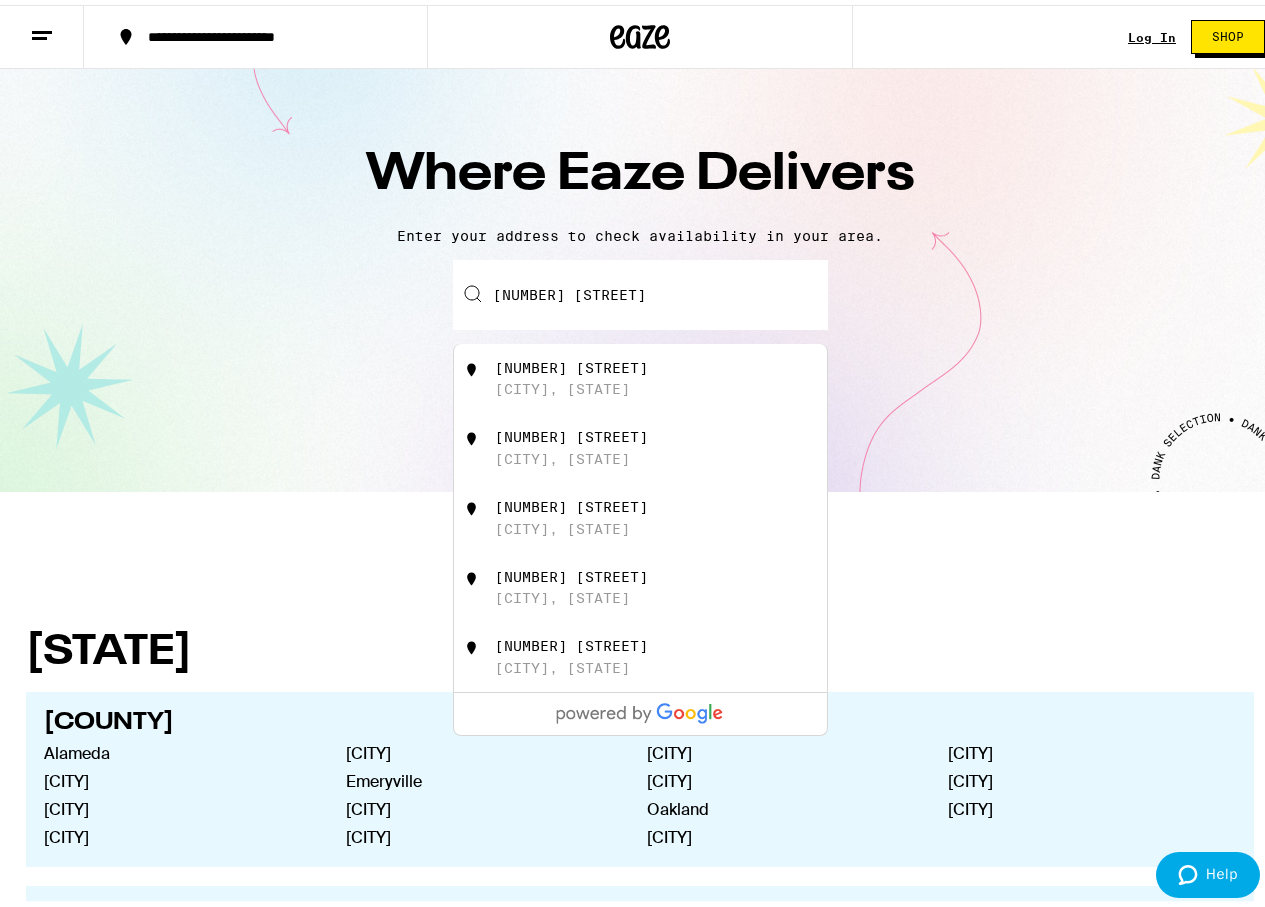 click on "[CITY], [STATE]" at bounding box center [562, 384] 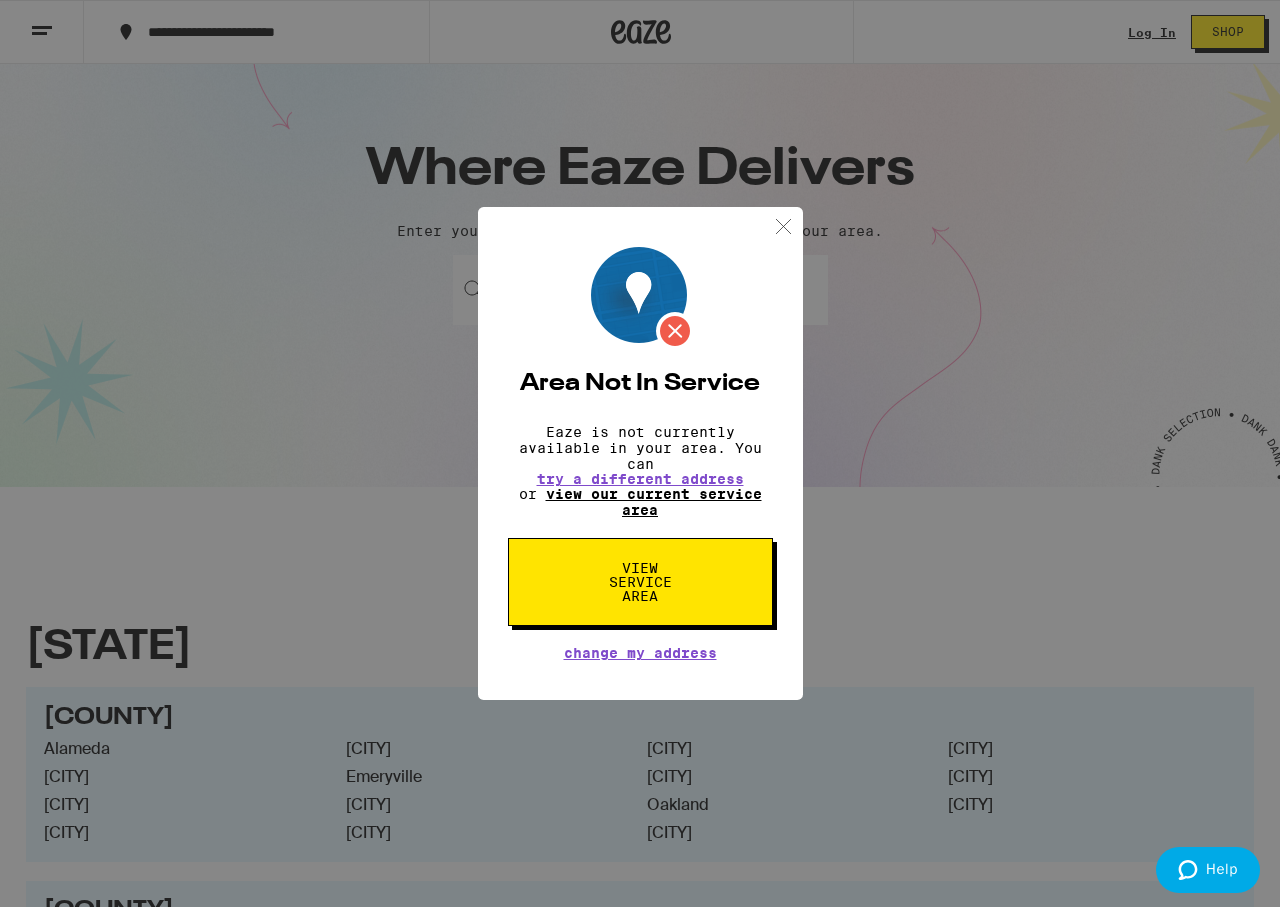 click on "view our current service area" at bounding box center (654, 502) 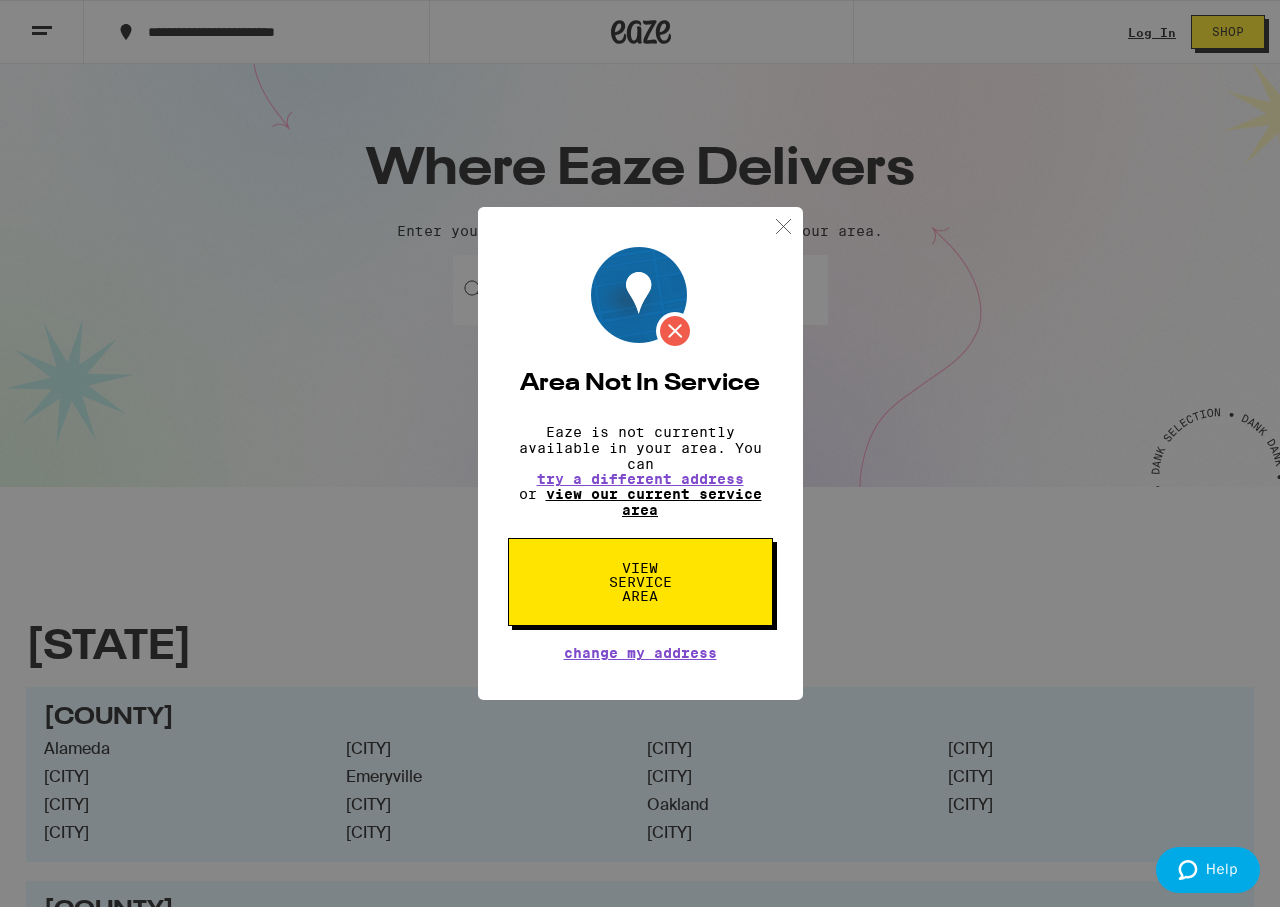 click on "view our current service area" at bounding box center [654, 502] 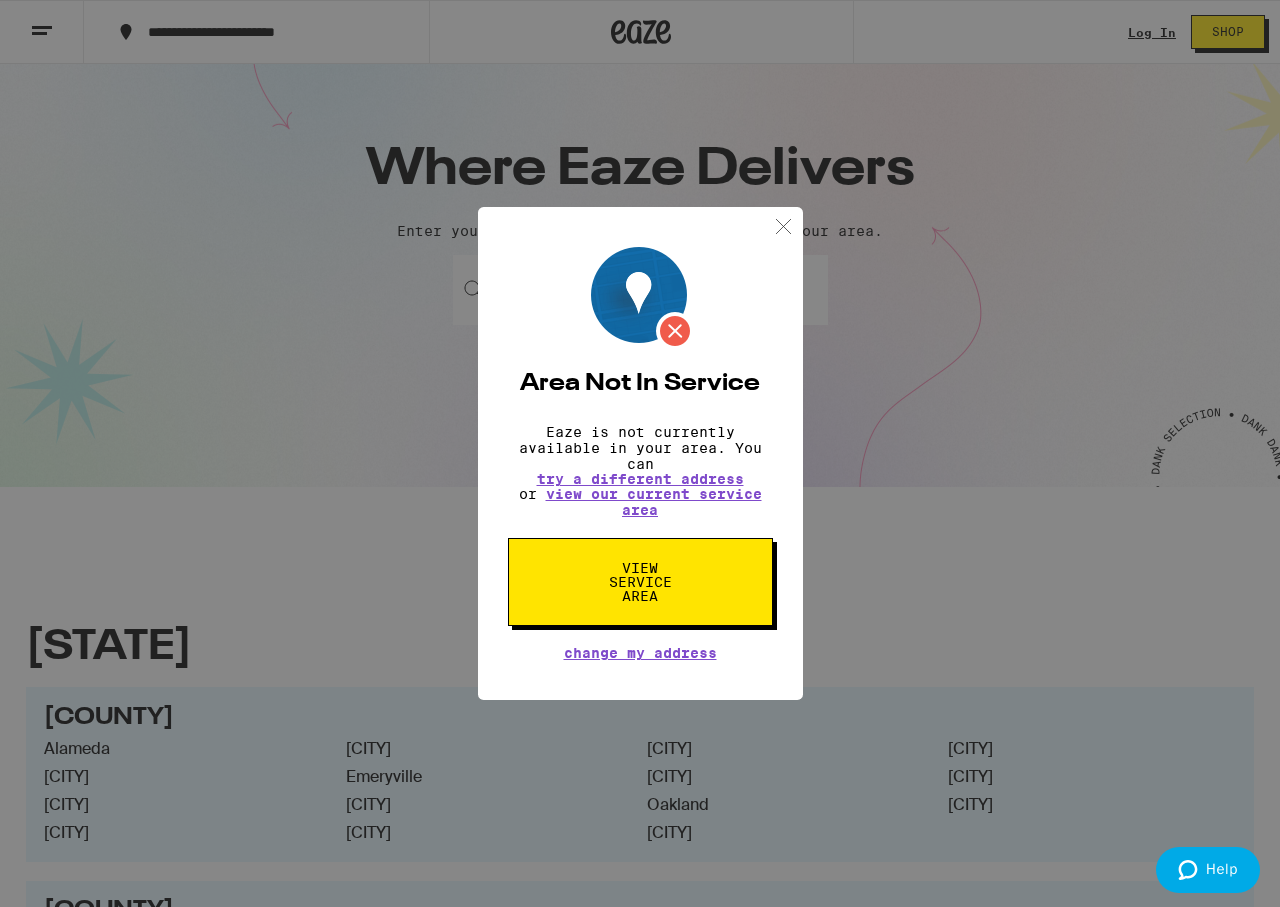 click on "View Service Area" at bounding box center (640, 582) 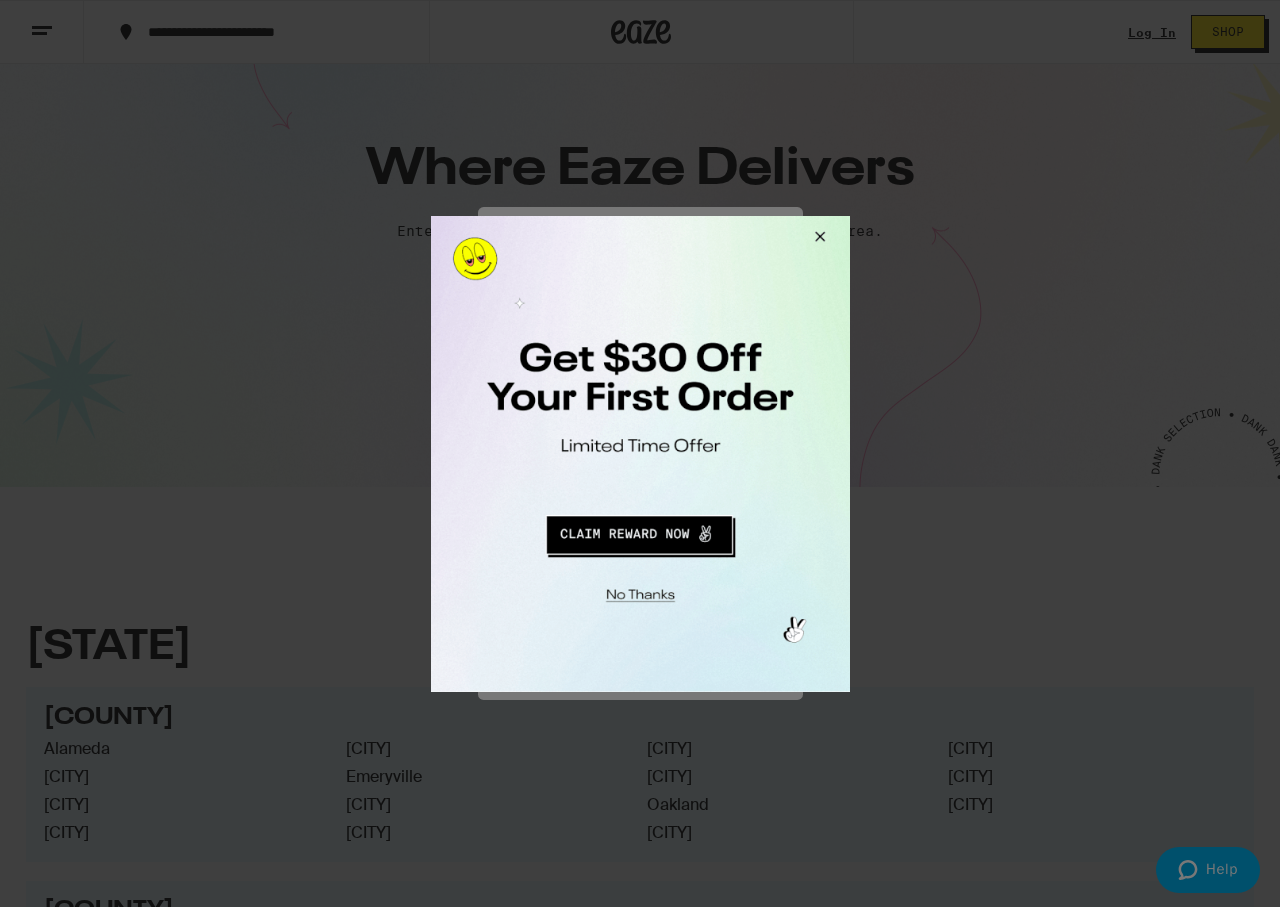 drag, startPoint x: 210, startPoint y: 380, endPoint x: 641, endPoint y: 596, distance: 482.09647 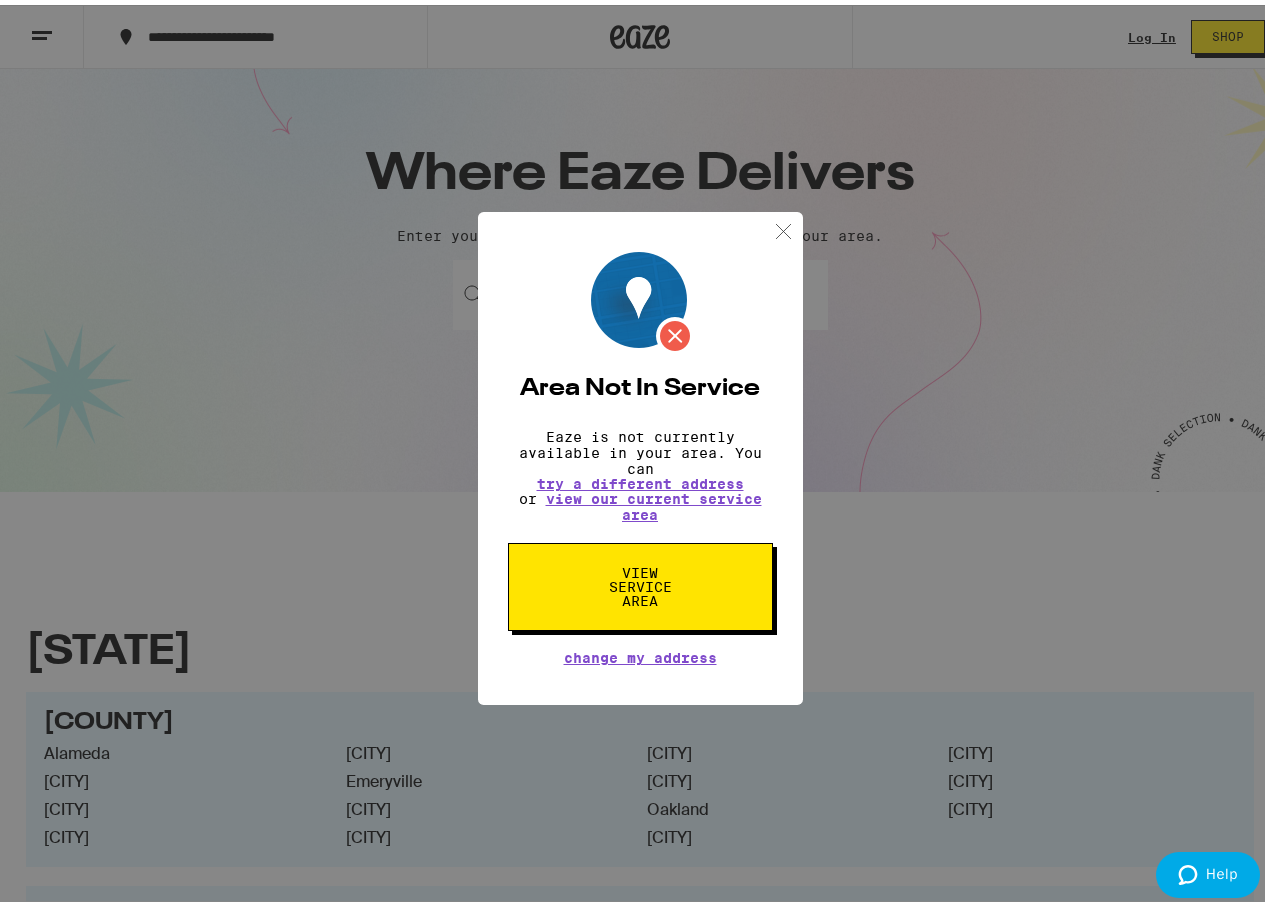 click at bounding box center (783, 226) 